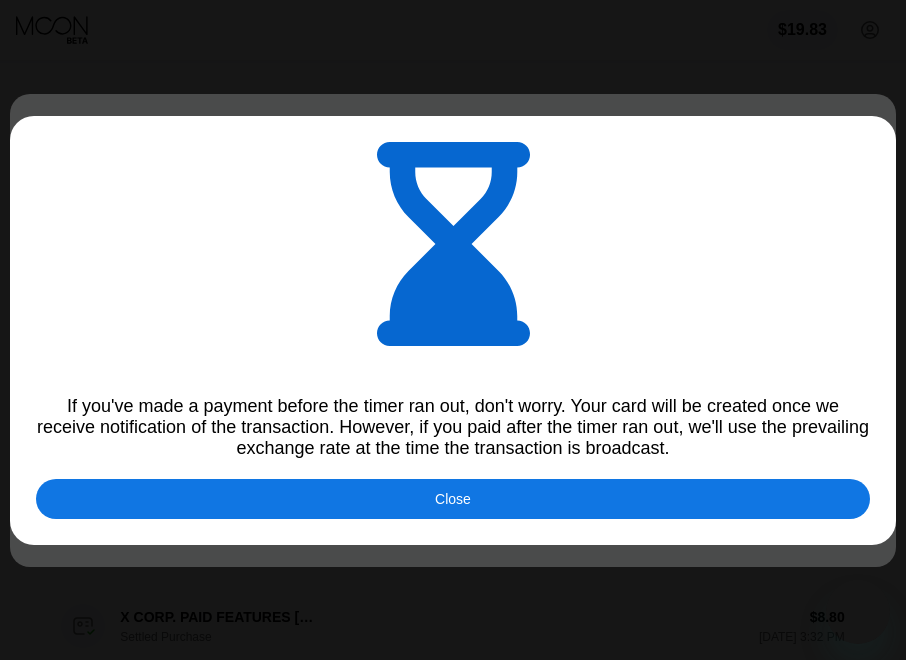 scroll, scrollTop: 0, scrollLeft: 0, axis: both 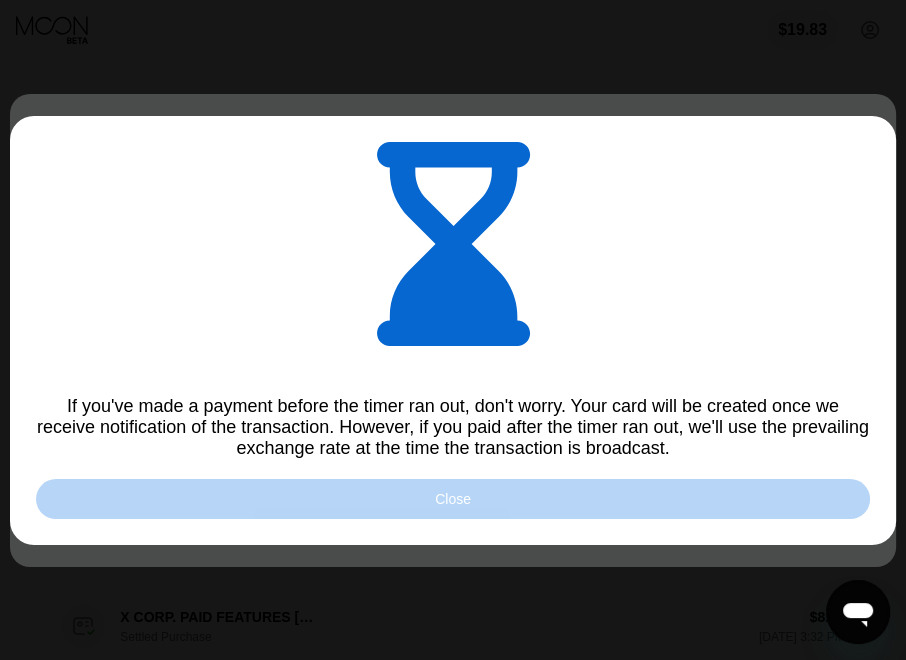 click on "Close" at bounding box center [453, 499] 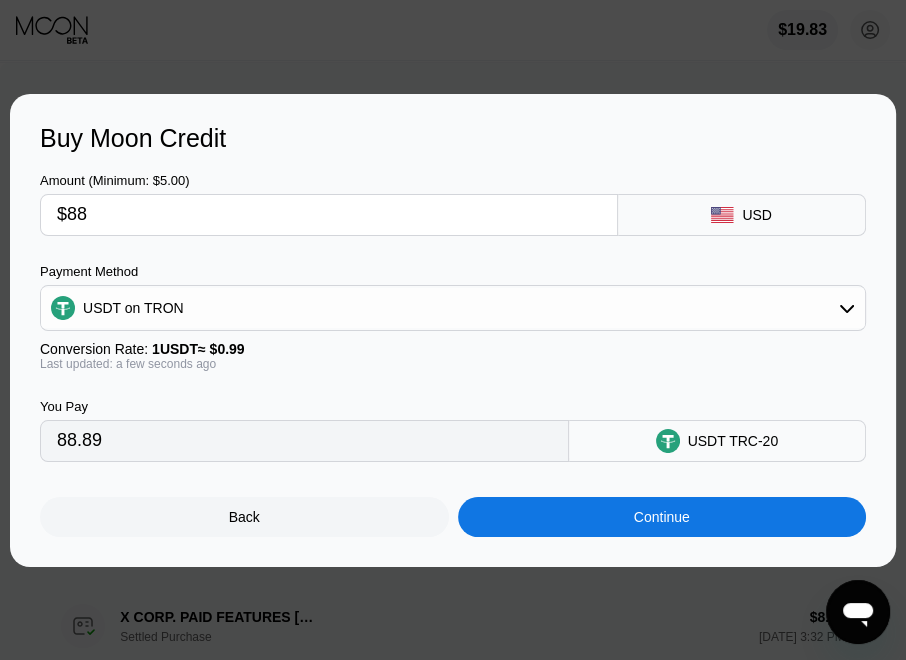 click at bounding box center (946, 333) 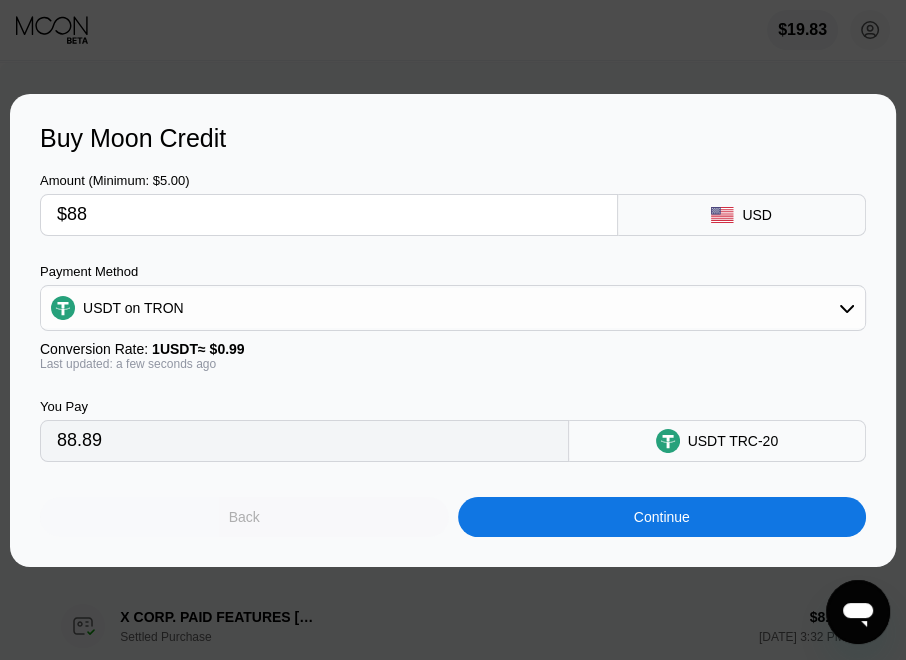 click on "Back" at bounding box center (244, 517) 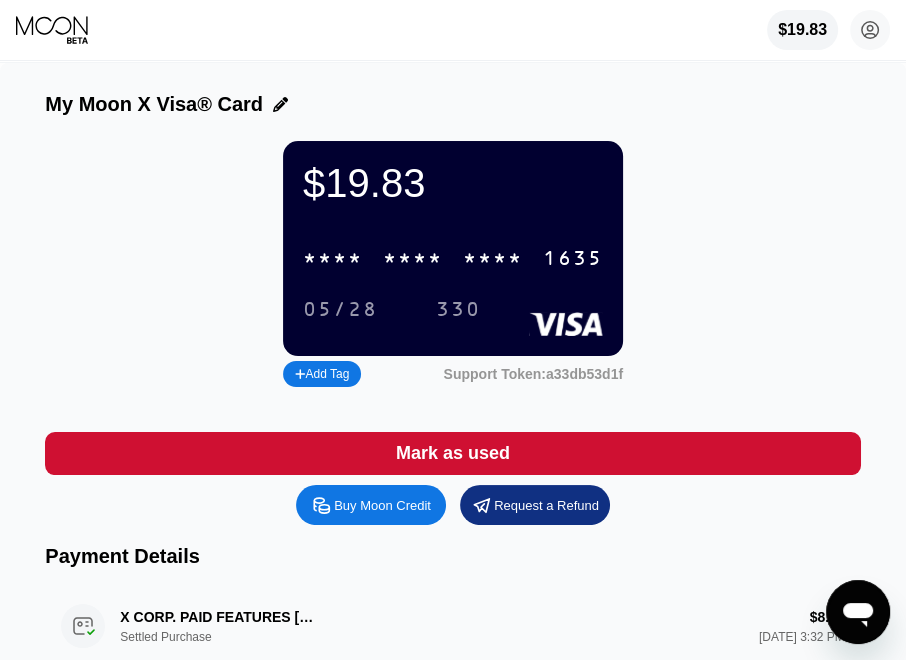 click on "* * * *" at bounding box center (413, 259) 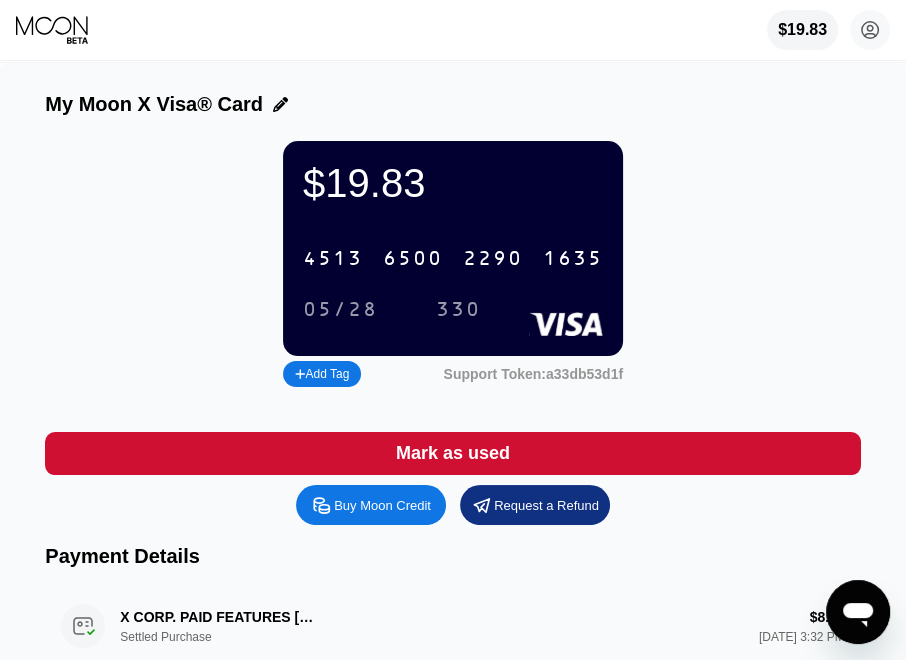 click 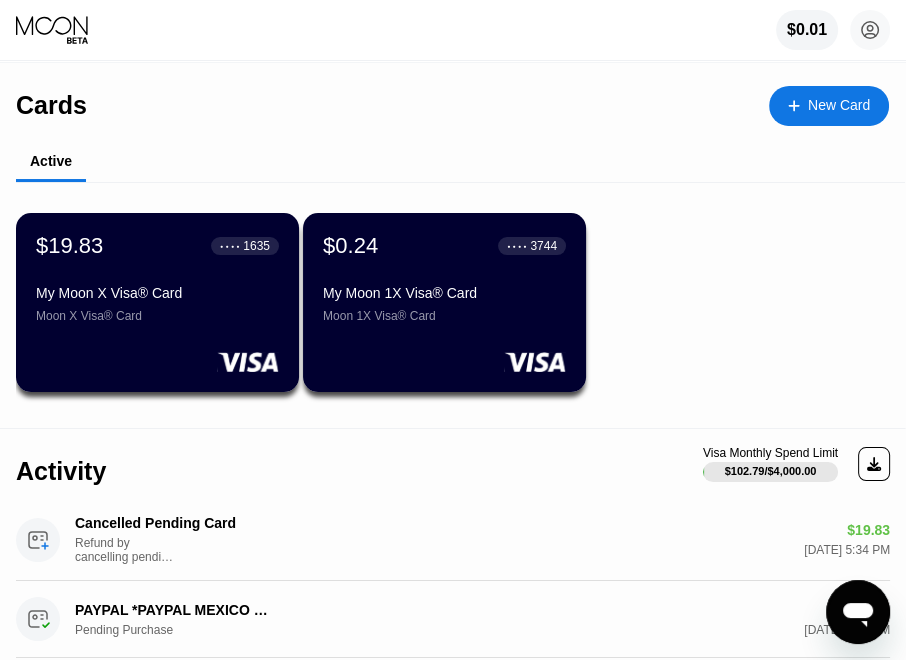 click 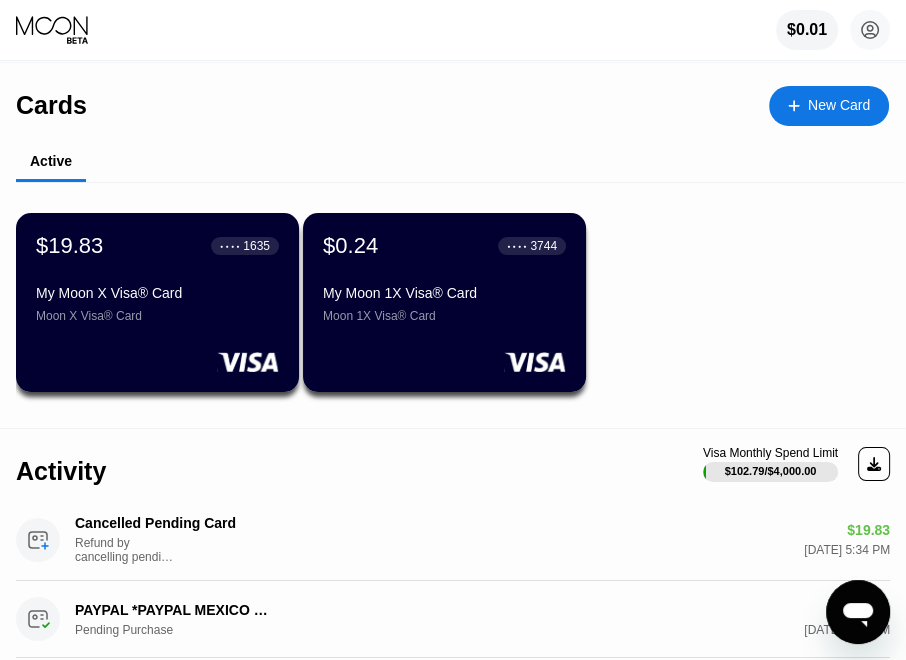 click 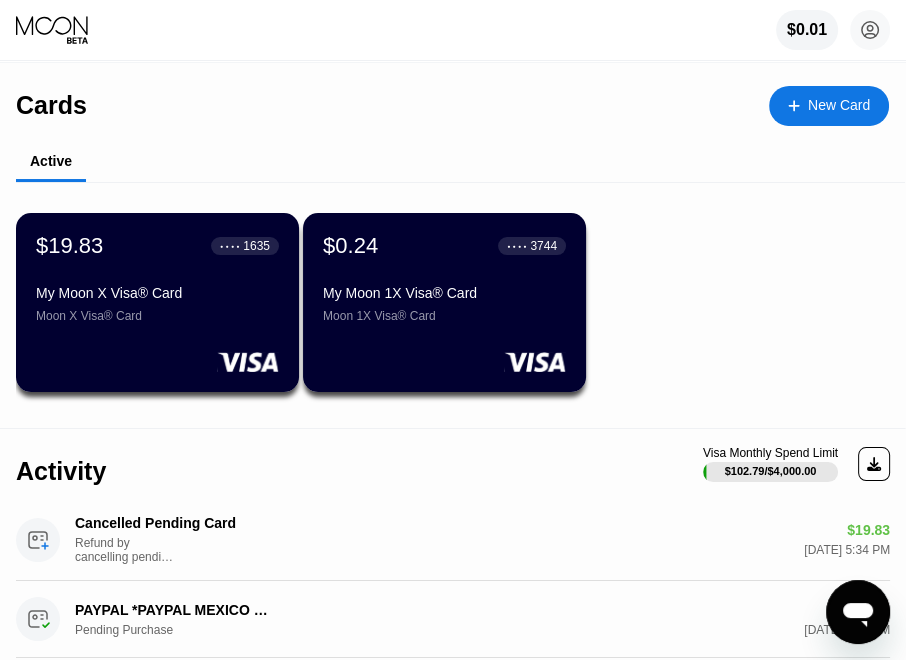 click 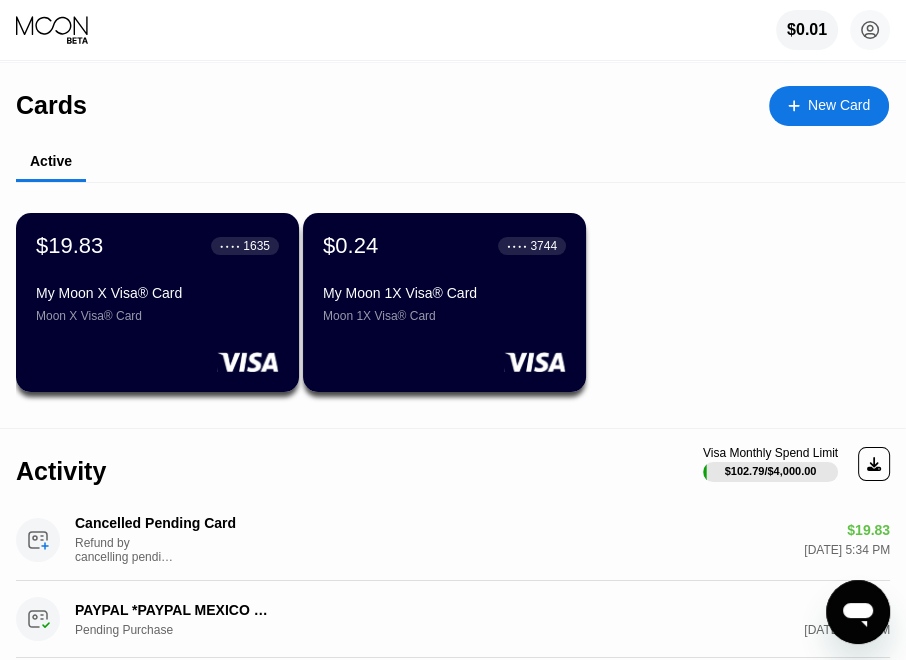 click 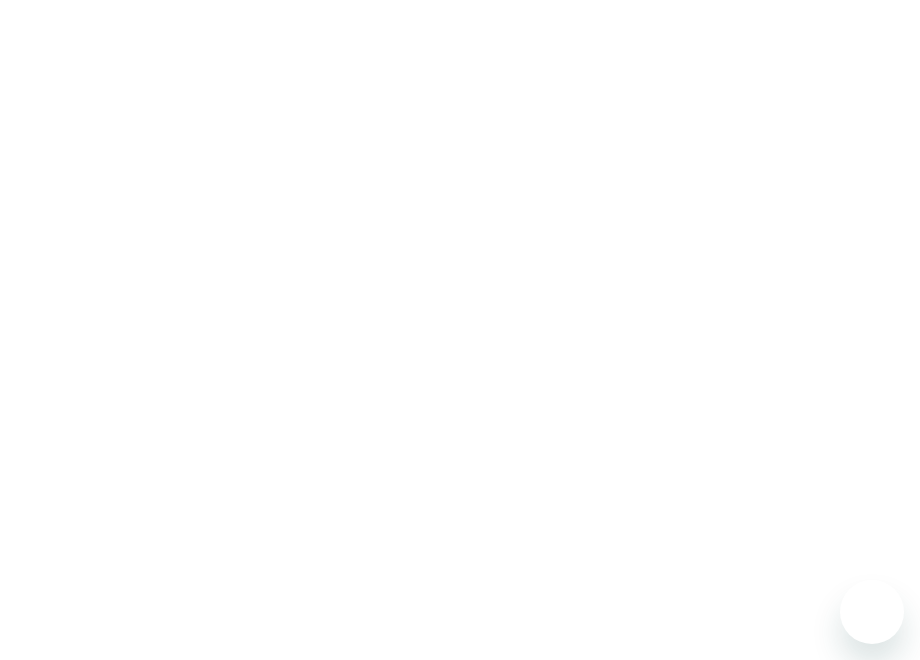 scroll, scrollTop: 0, scrollLeft: 0, axis: both 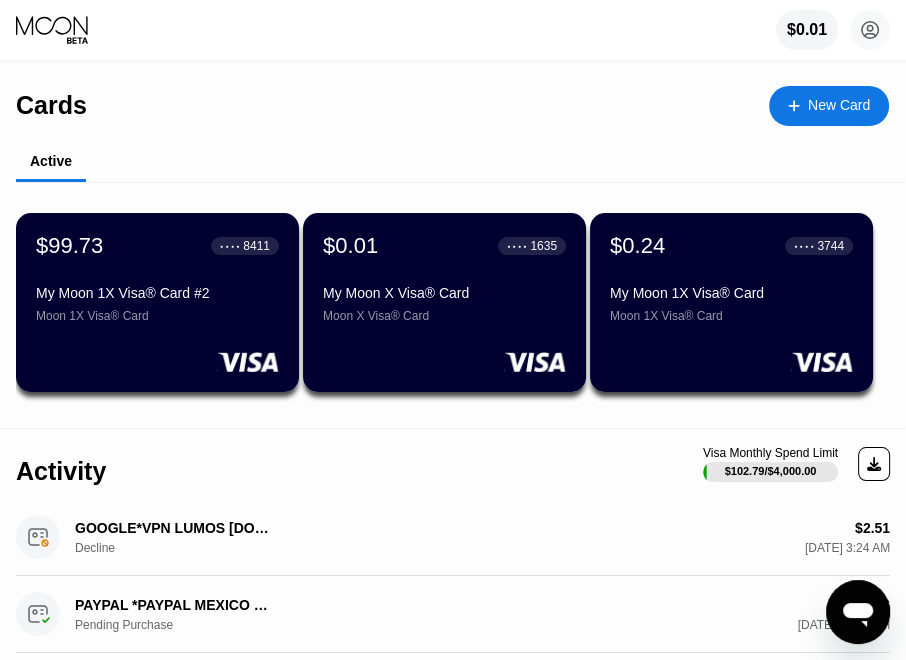 click on "Moon 1X Visa® Card" at bounding box center [157, 316] 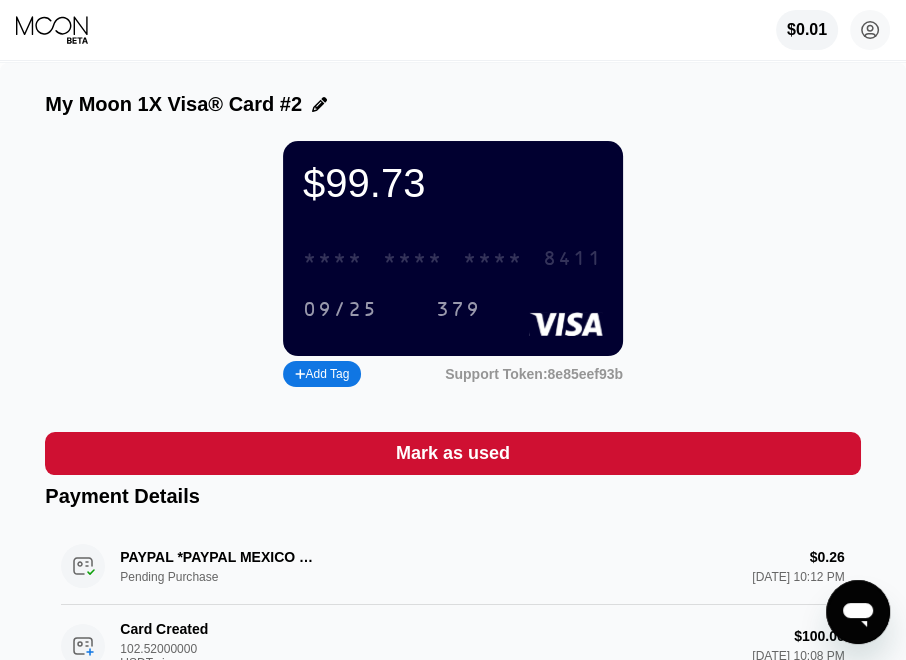 click on "* * * *" at bounding box center [413, 259] 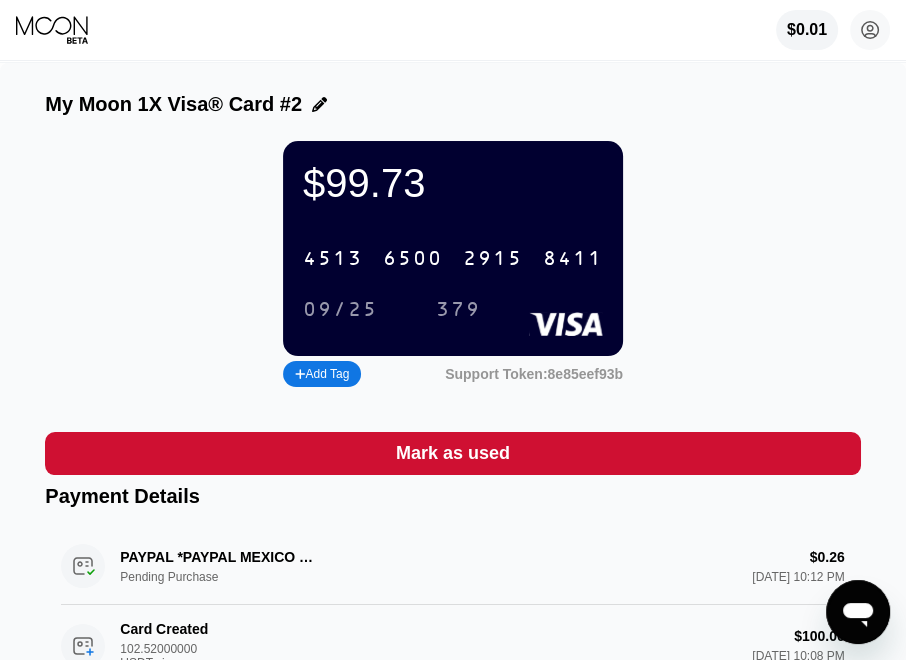 click on "4513 6500 2915 8411" at bounding box center [453, 258] 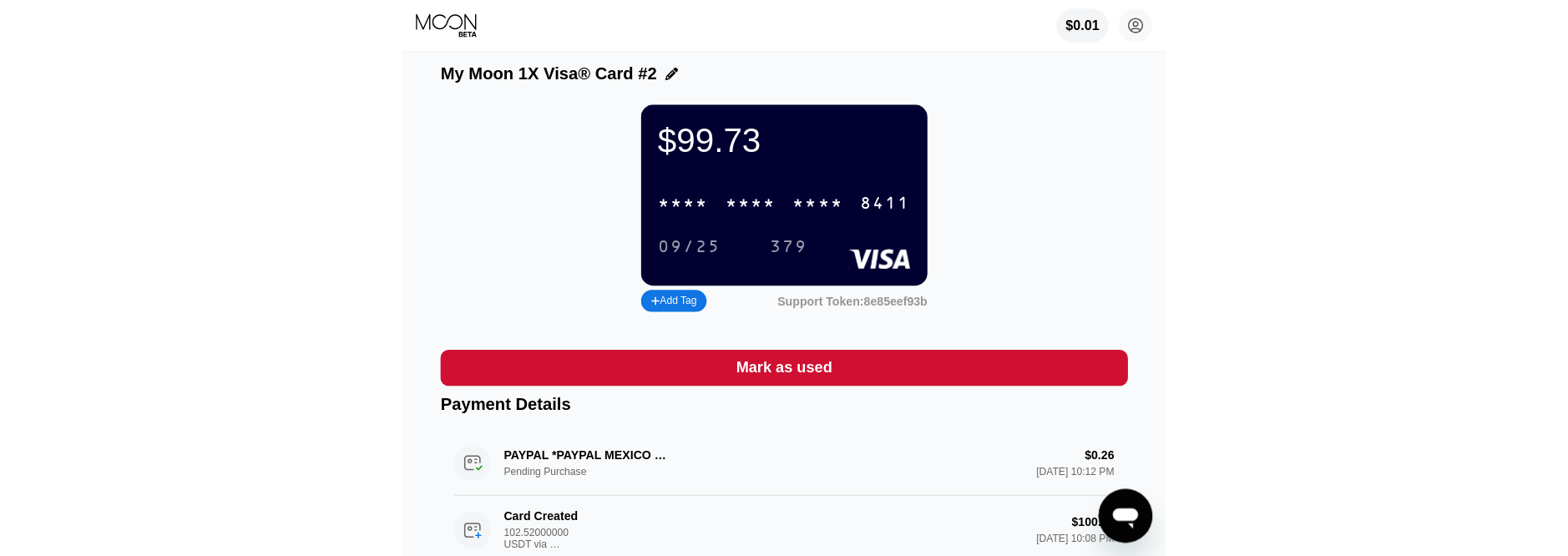 scroll, scrollTop: 0, scrollLeft: 0, axis: both 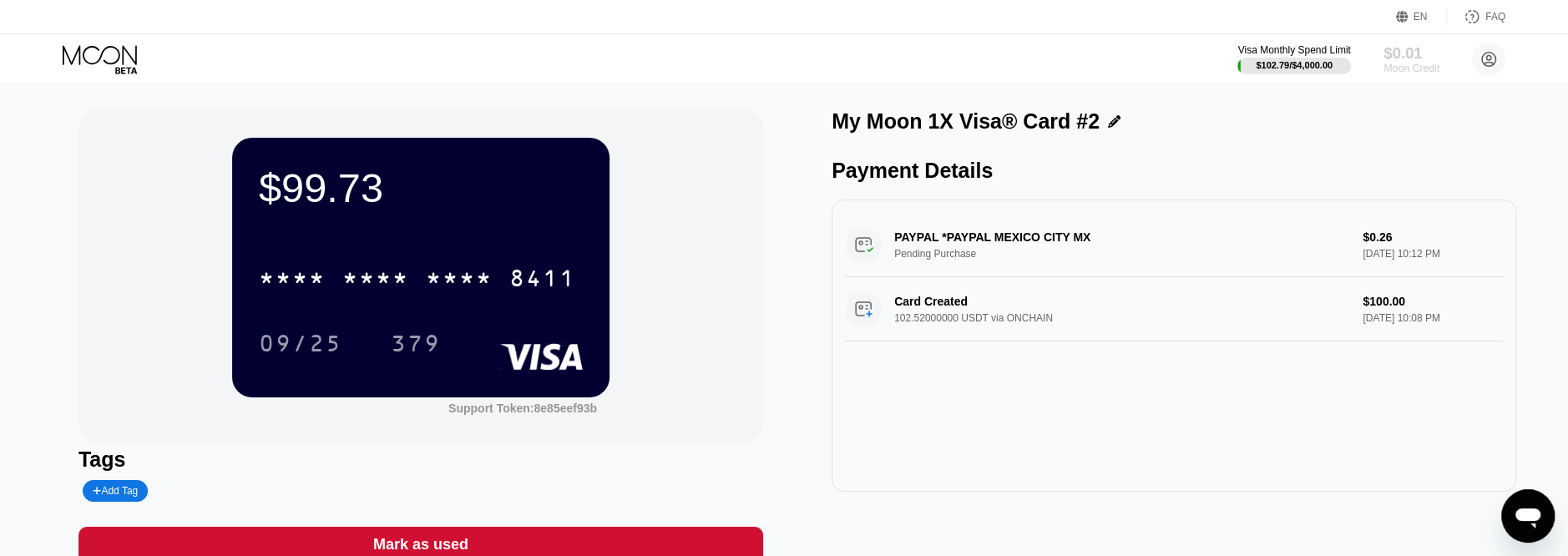 click on "$0.01" at bounding box center (1411, 53) 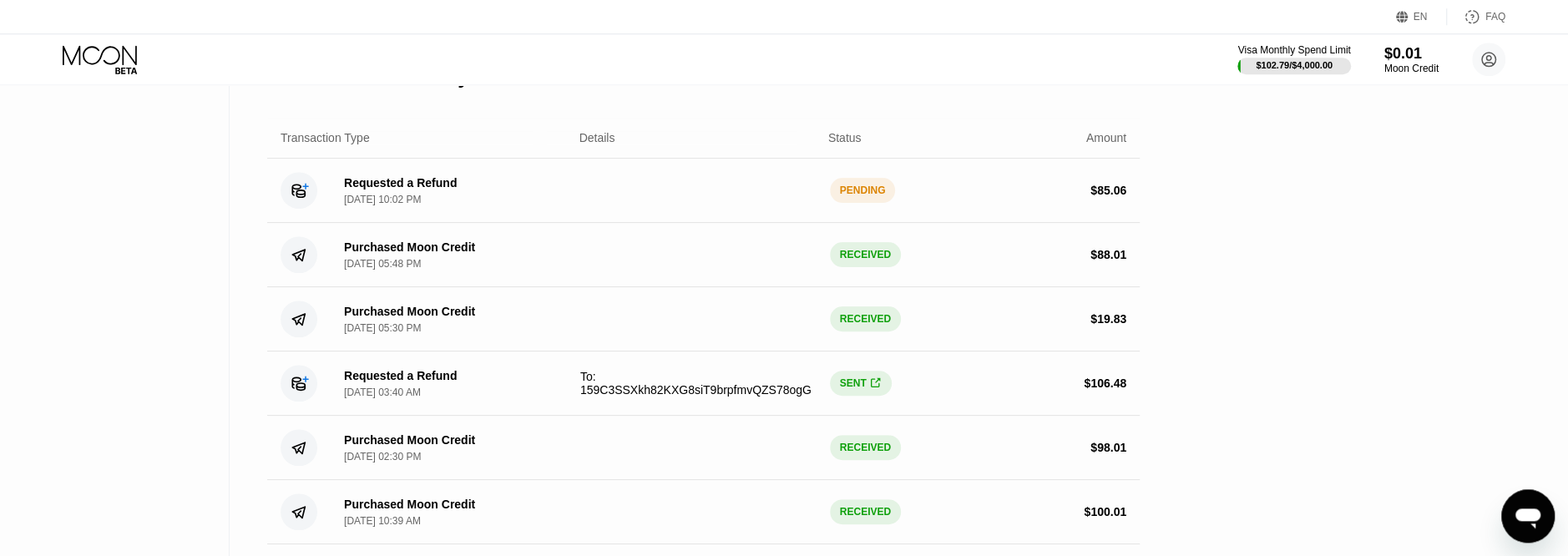 scroll, scrollTop: 352, scrollLeft: 0, axis: vertical 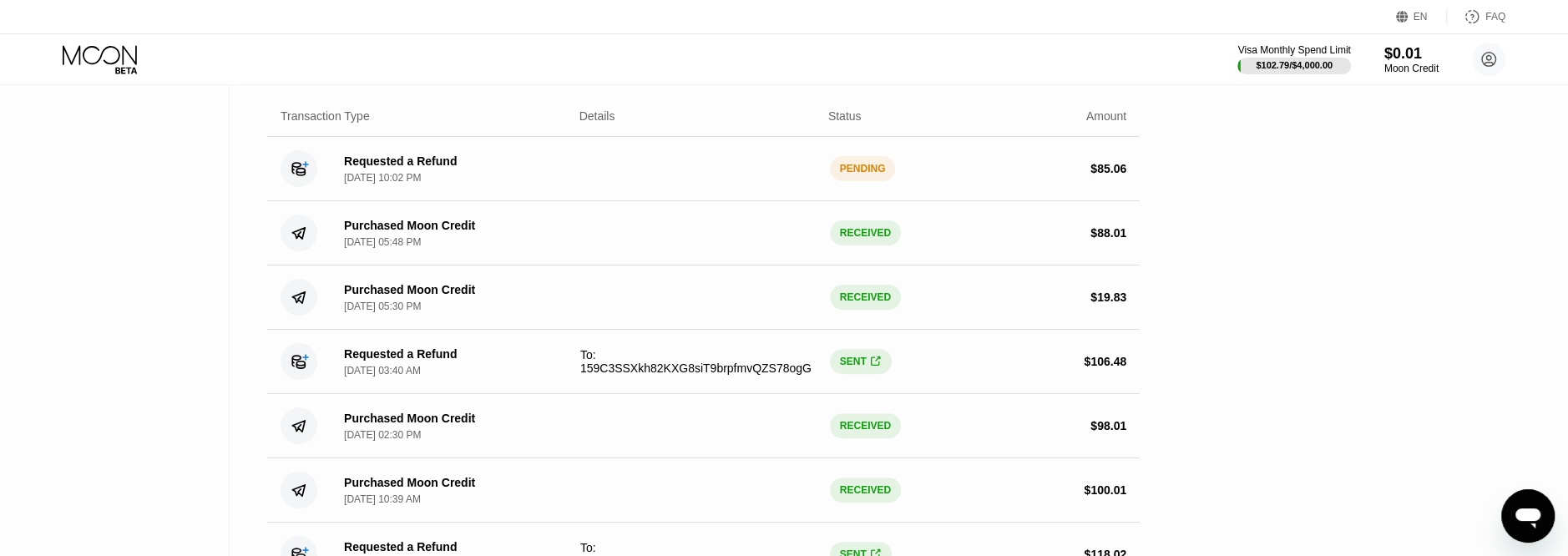 click on "PENDING" at bounding box center [862, 169] 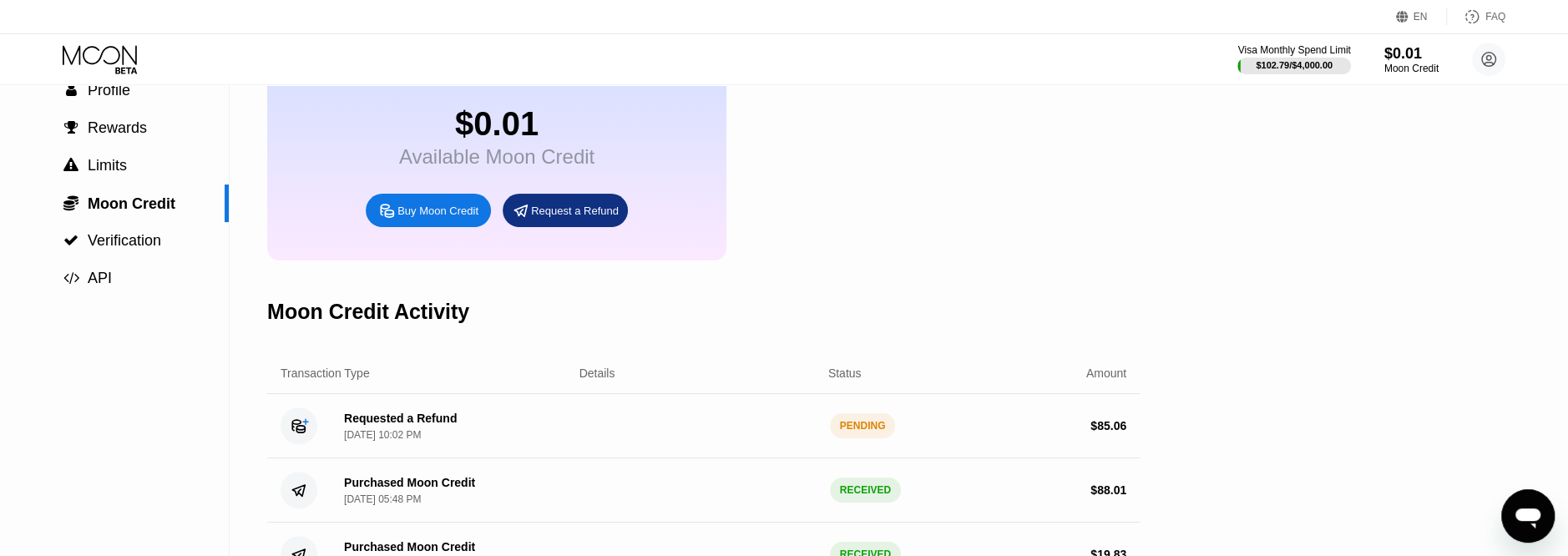 scroll, scrollTop: 0, scrollLeft: 0, axis: both 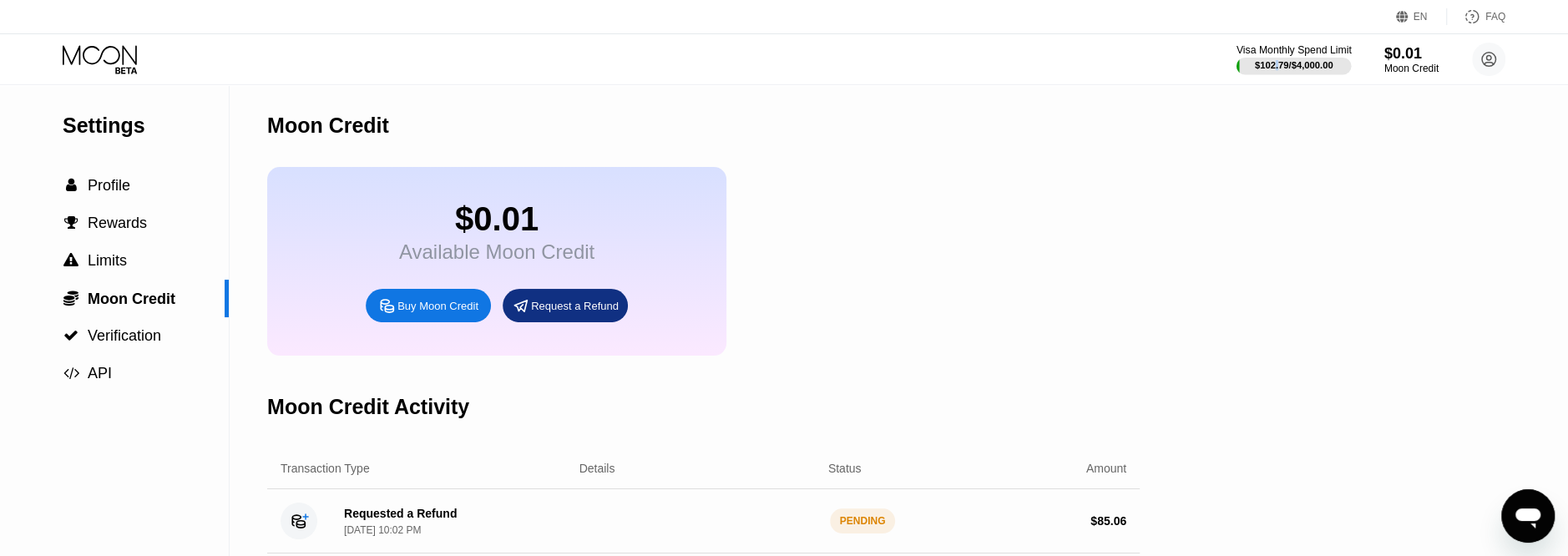 click on "$102.79 / $4,000.00" at bounding box center [1294, 65] 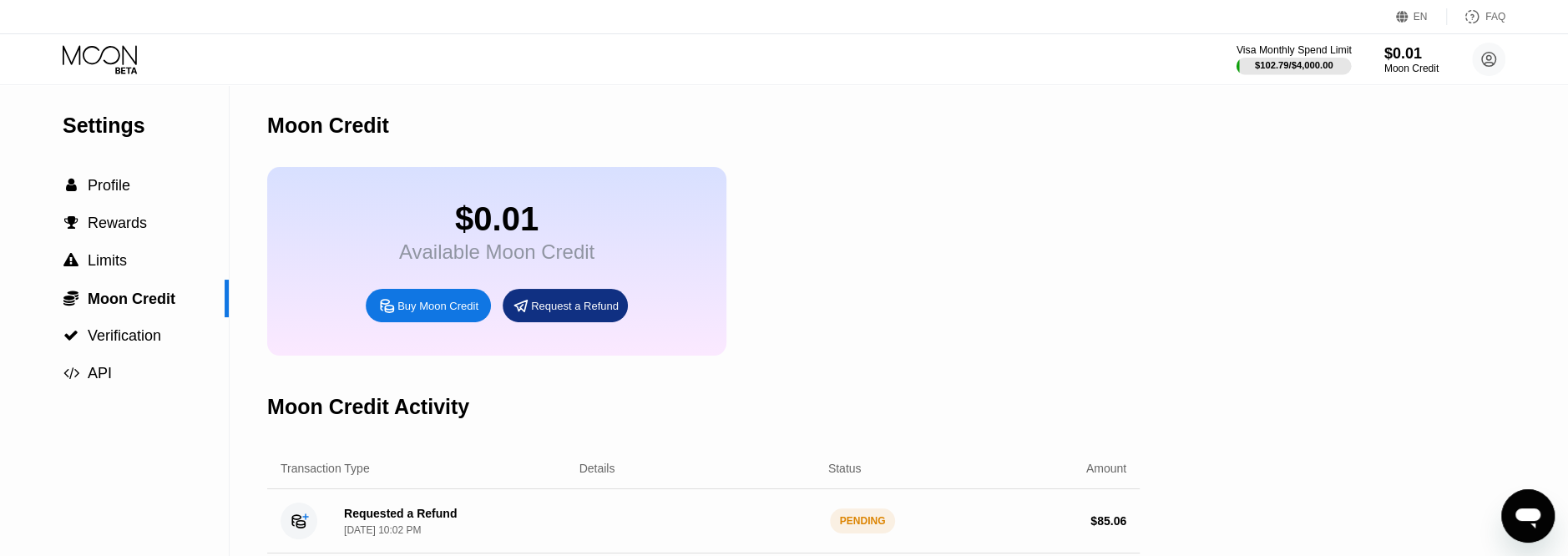 click on "$102.79 / $4,000.00" at bounding box center [1294, 65] 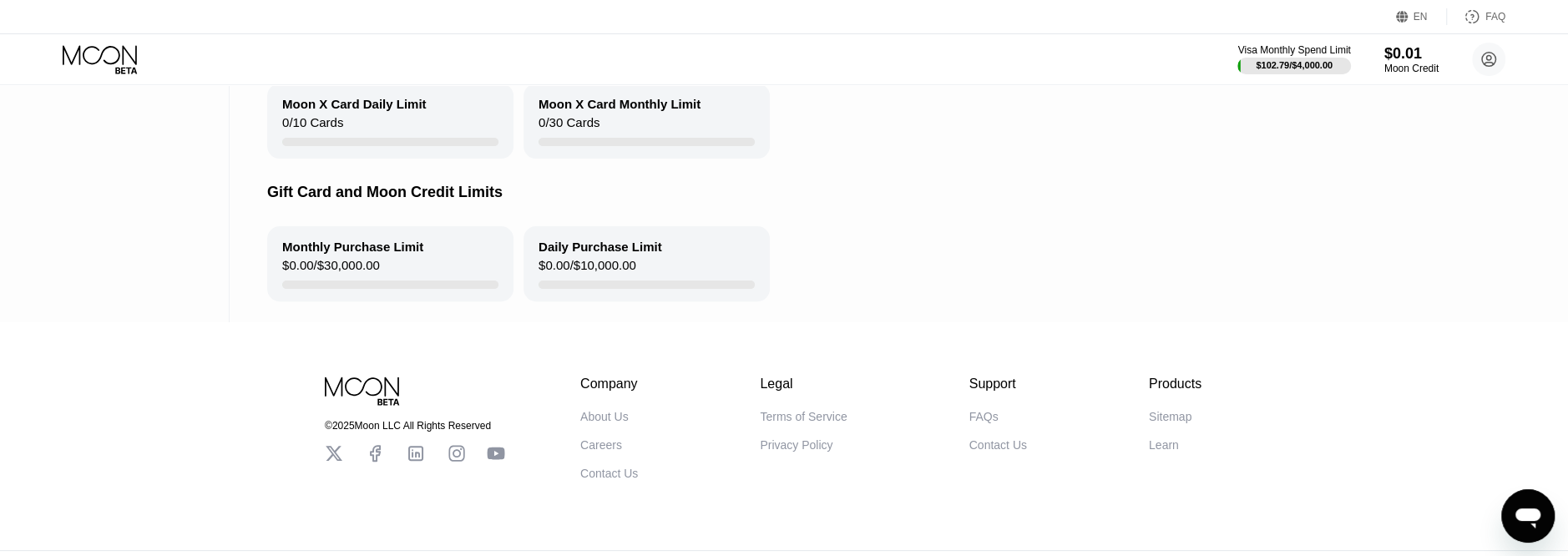 scroll, scrollTop: 0, scrollLeft: 0, axis: both 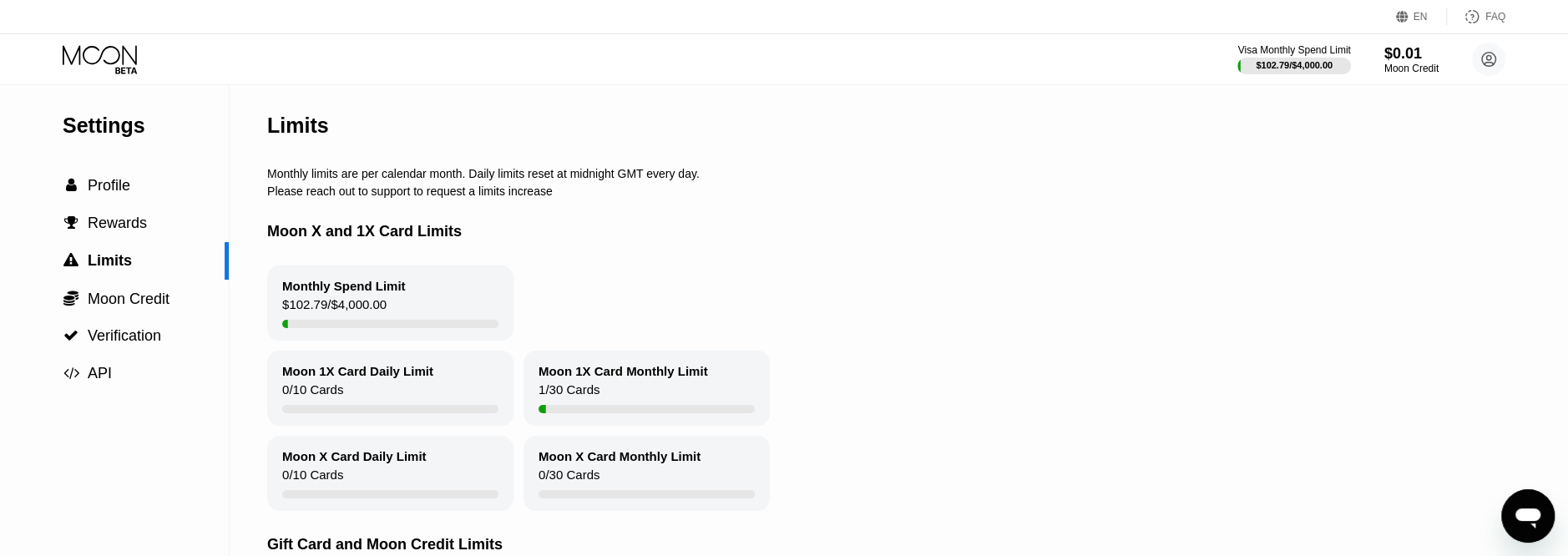 click 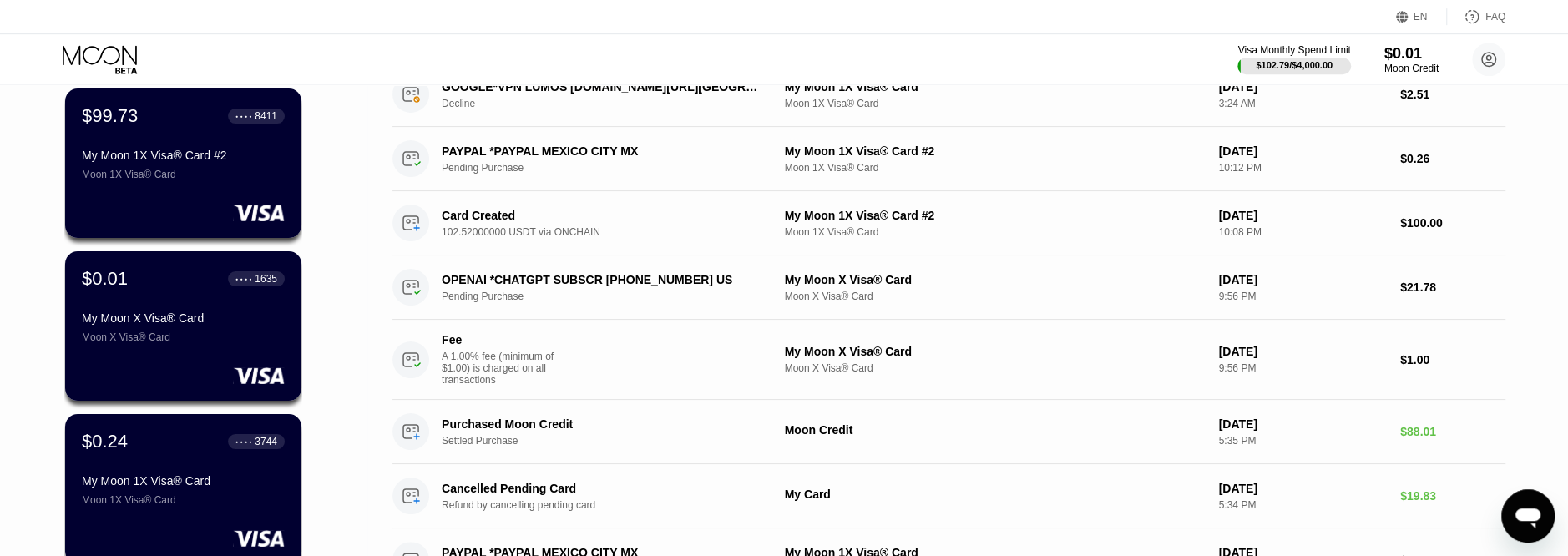 scroll, scrollTop: 176, scrollLeft: 0, axis: vertical 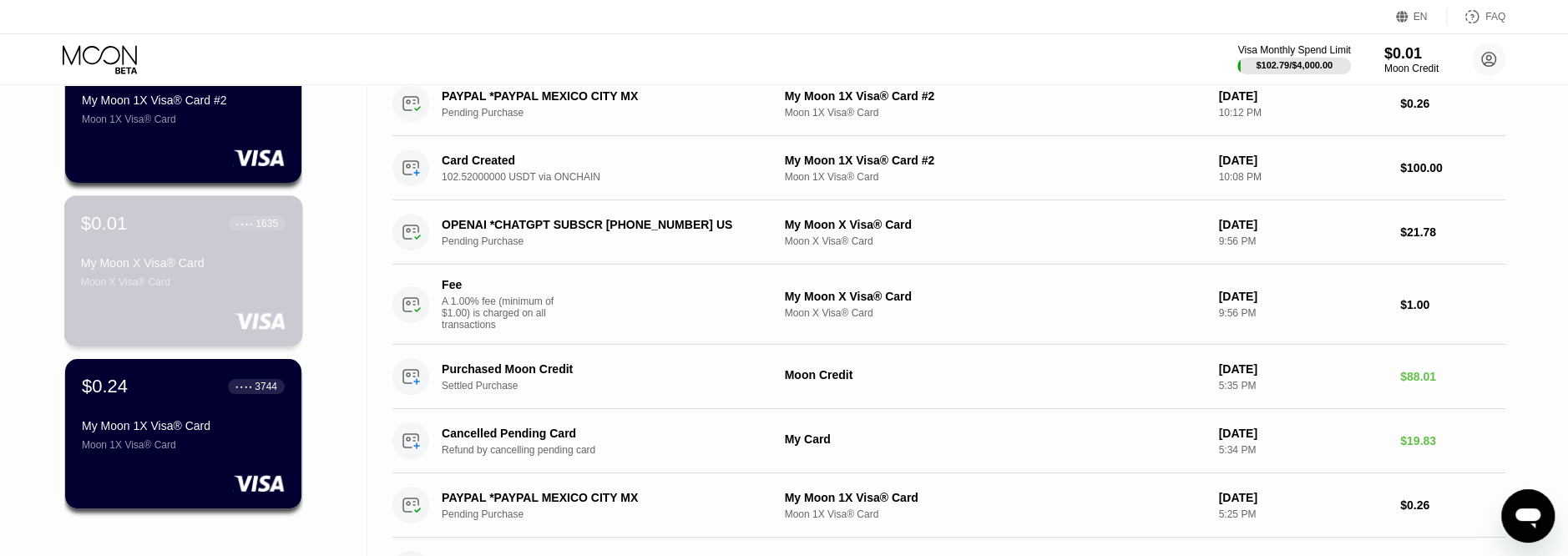 click on "Moon X Visa® Card" at bounding box center [183, 282] 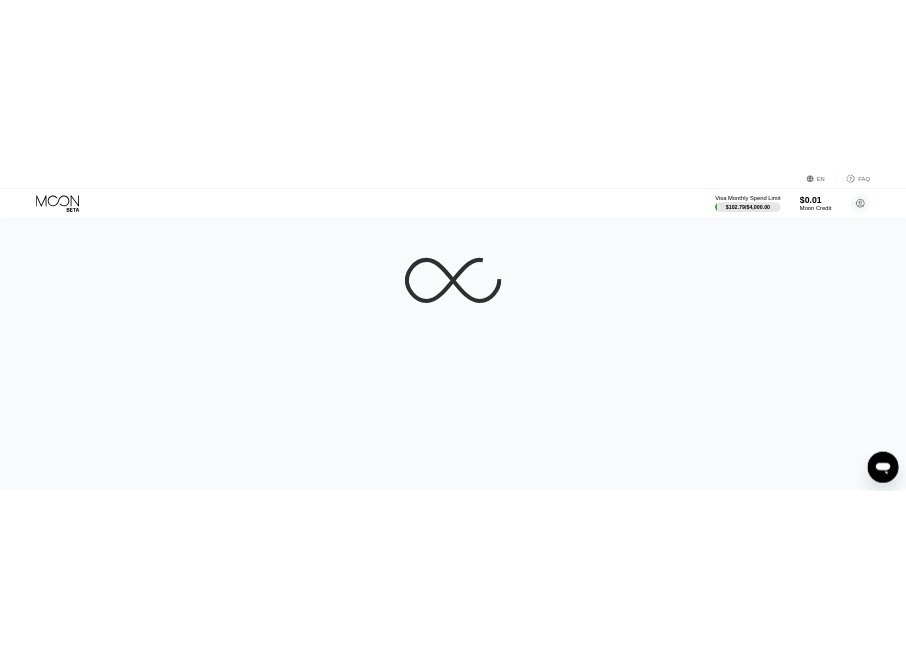 scroll, scrollTop: 0, scrollLeft: 0, axis: both 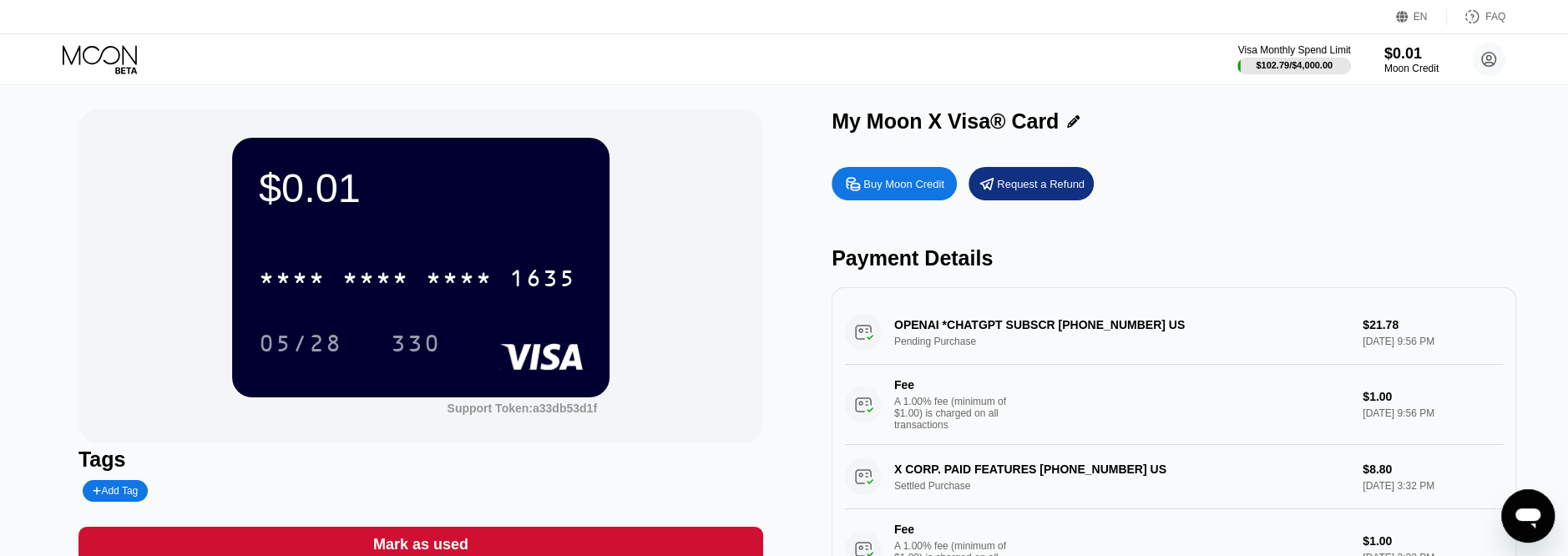 click on "OPENAI *CHATGPT SUBSCR   +14158799686 US Pending Purchase $21.78 Jul 21, 2025 9:56 PM Fee A 1.00% fee (minimum of $1.00) is charged on all transactions $1.00 Jul 21, 2025 9:56 PM" at bounding box center (1174, 372) 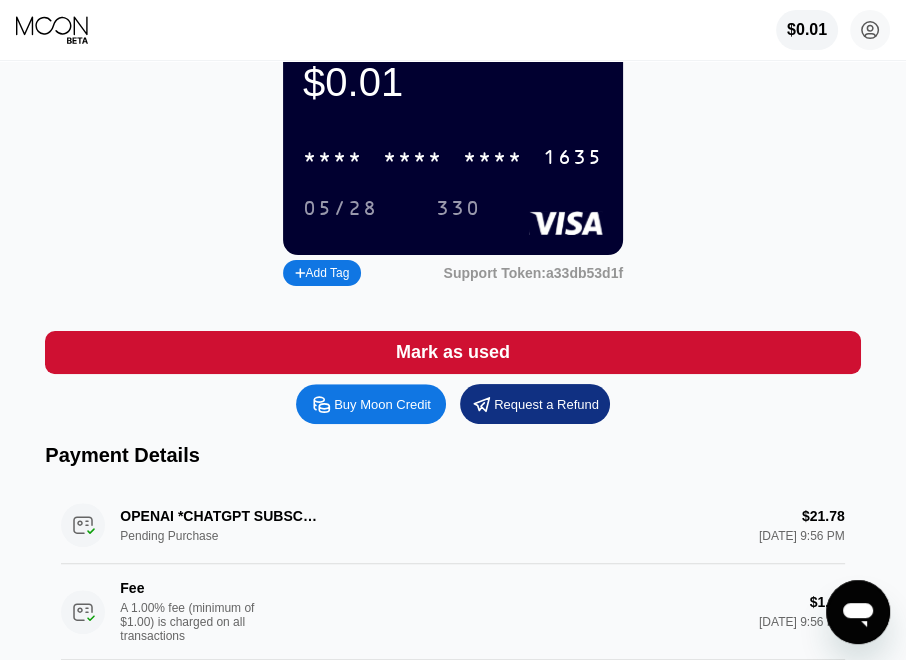 scroll, scrollTop: 0, scrollLeft: 0, axis: both 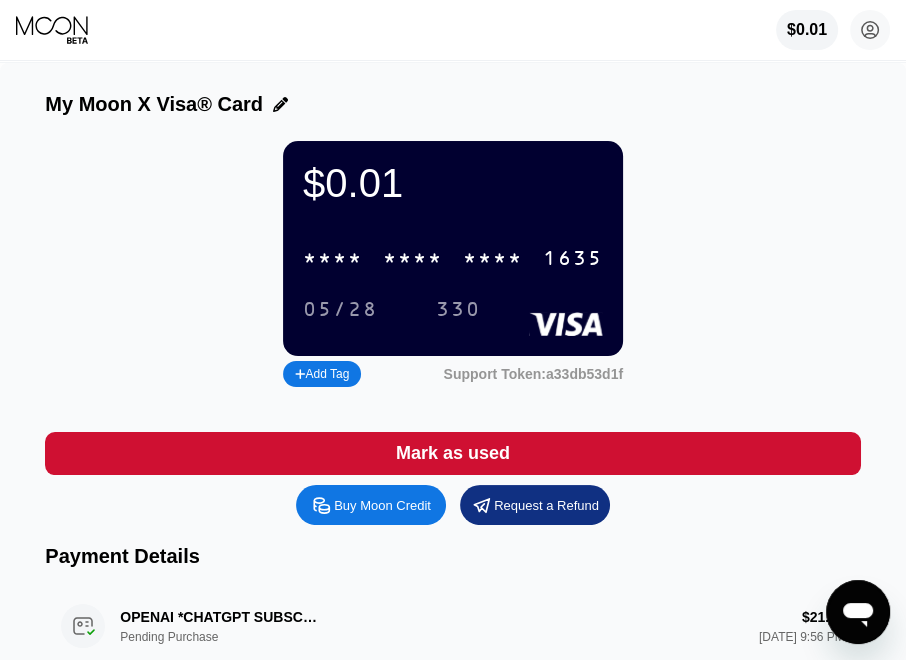 click 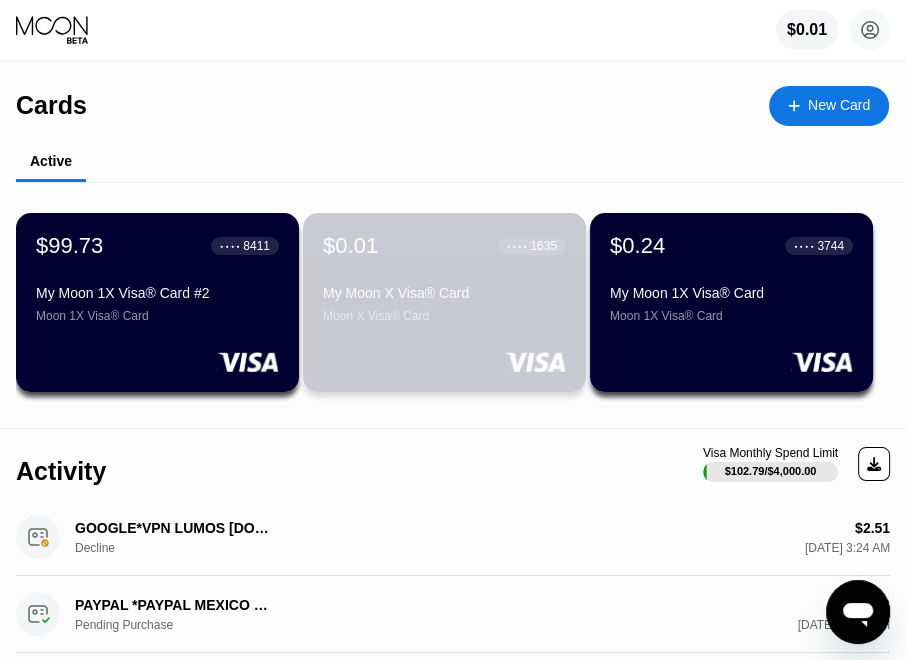 click on "My Moon X Visa® Card" at bounding box center [444, 293] 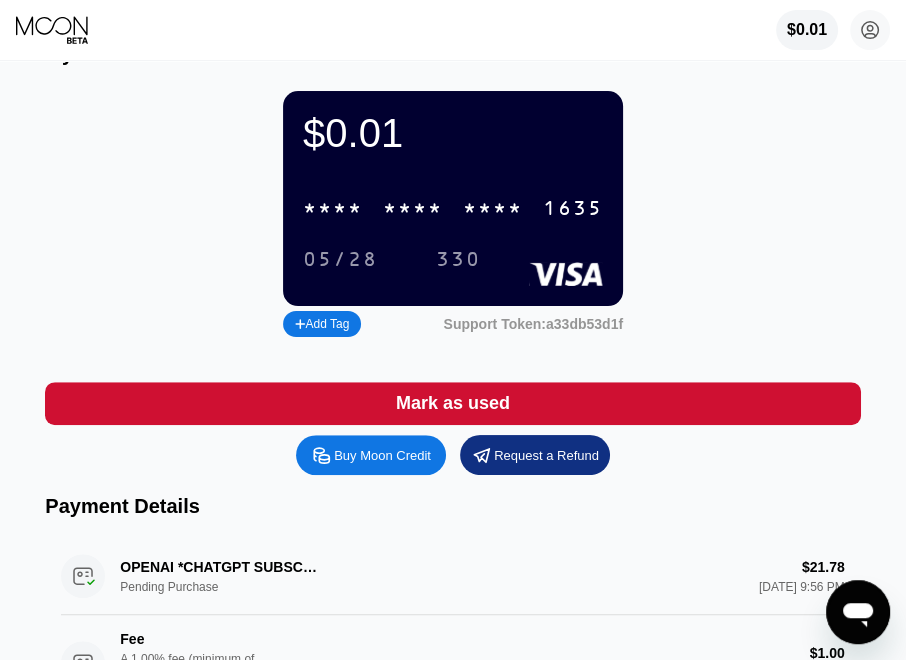 scroll, scrollTop: 0, scrollLeft: 0, axis: both 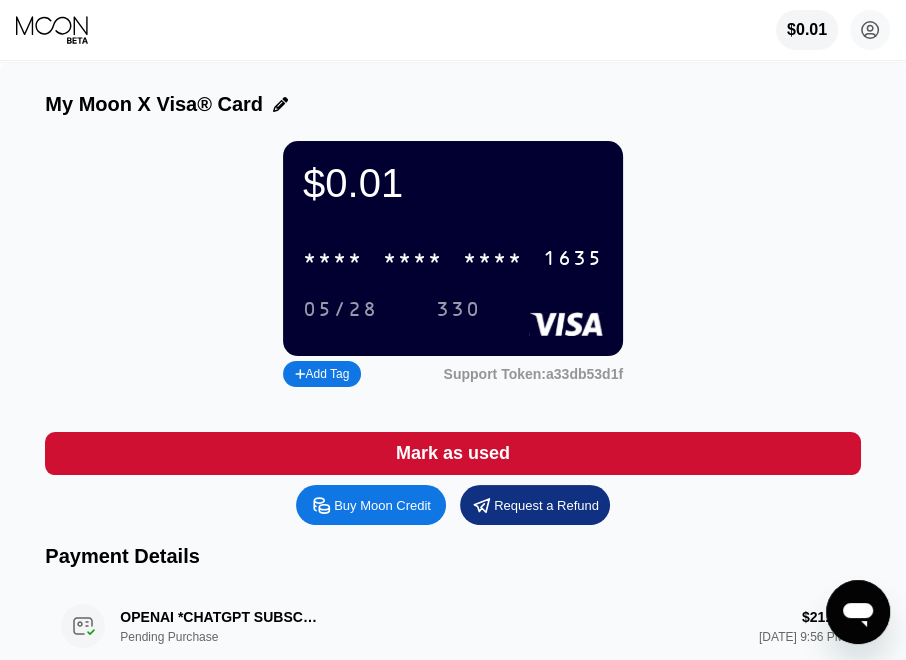 click 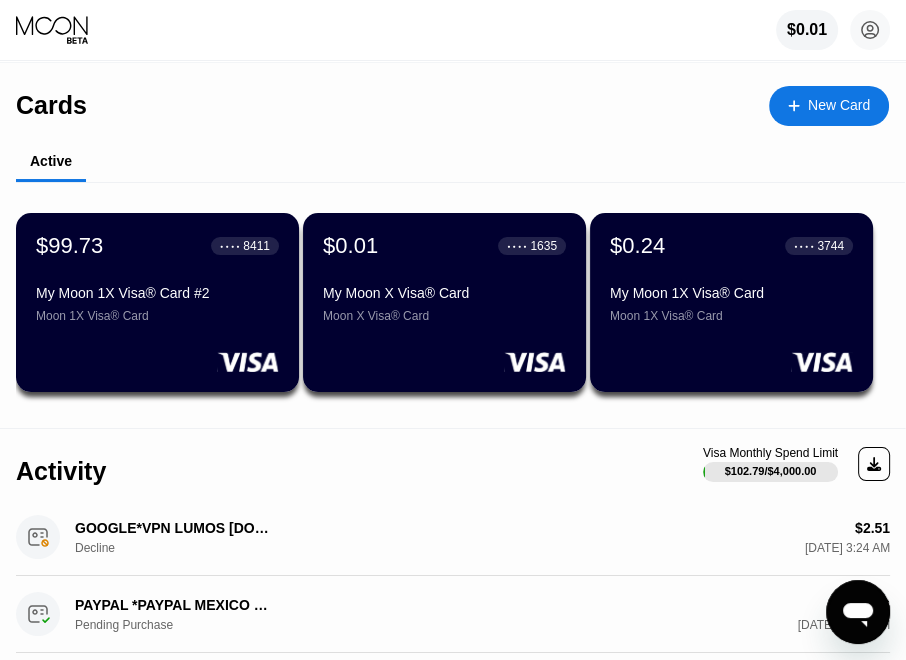 click on "My Moon 1X Visa® Card" at bounding box center [731, 293] 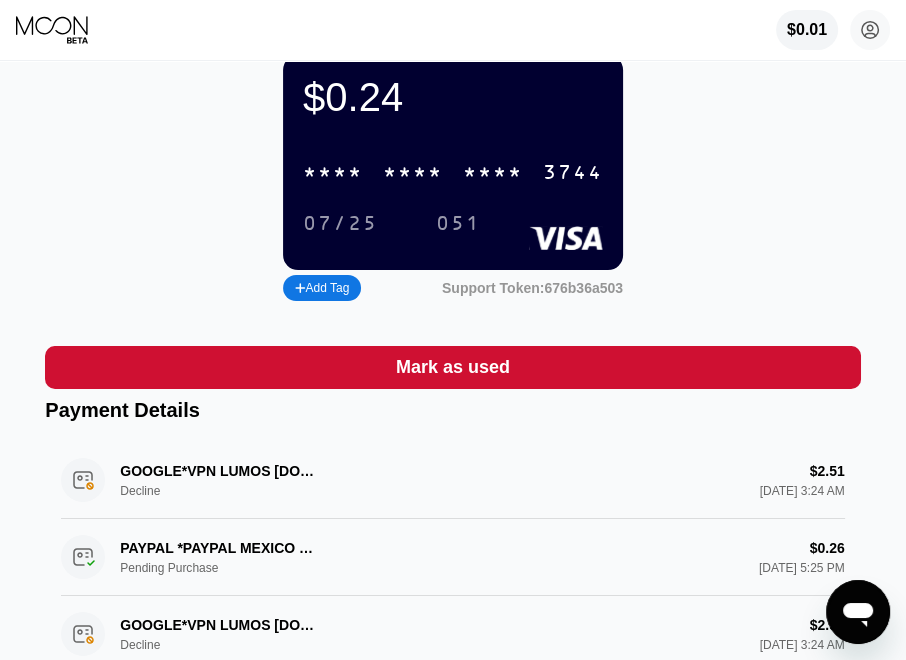 scroll, scrollTop: 211, scrollLeft: 0, axis: vertical 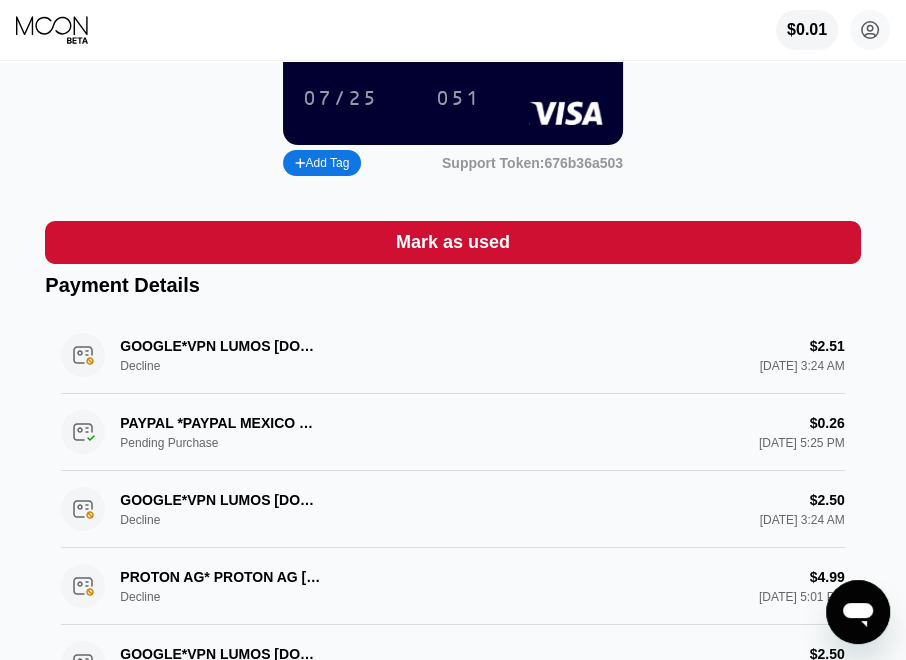 click on "GOOGLE*VPN LUMOS         G.CO/HELPPAY#US Decline $2.51 Jul 22, 2025 3:24 AM" at bounding box center [452, 355] 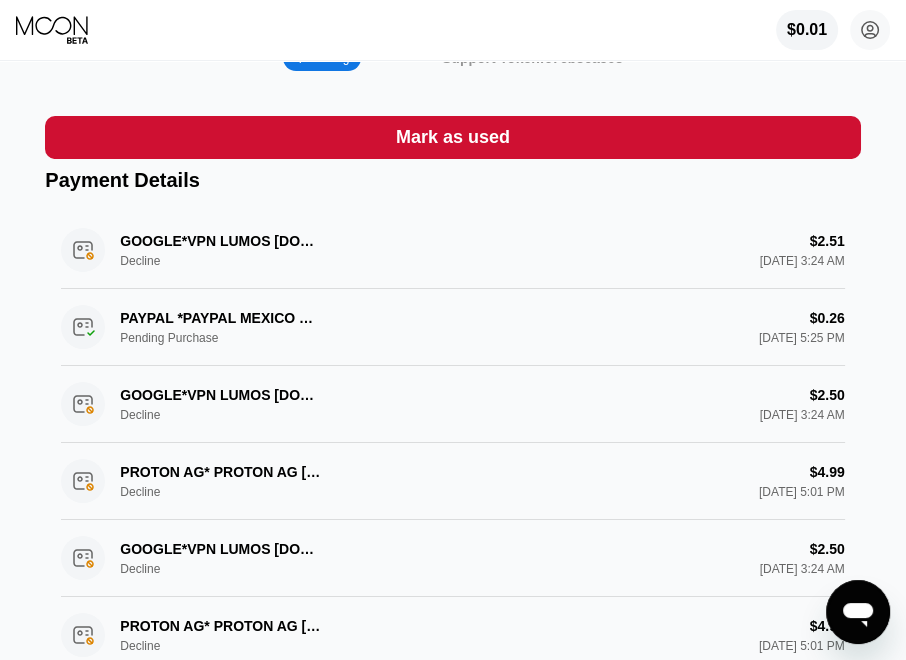 scroll, scrollTop: 0, scrollLeft: 0, axis: both 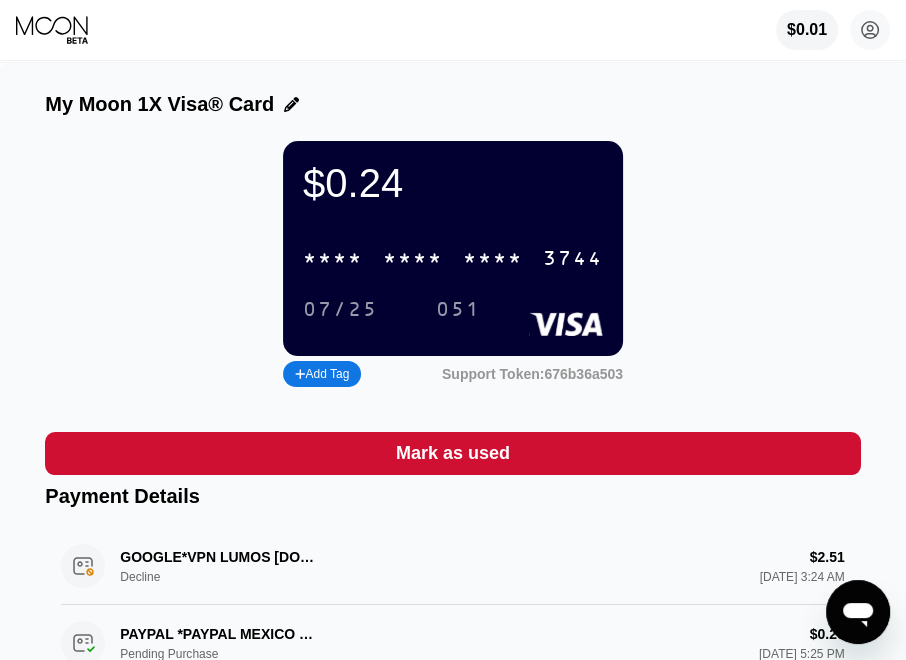 click 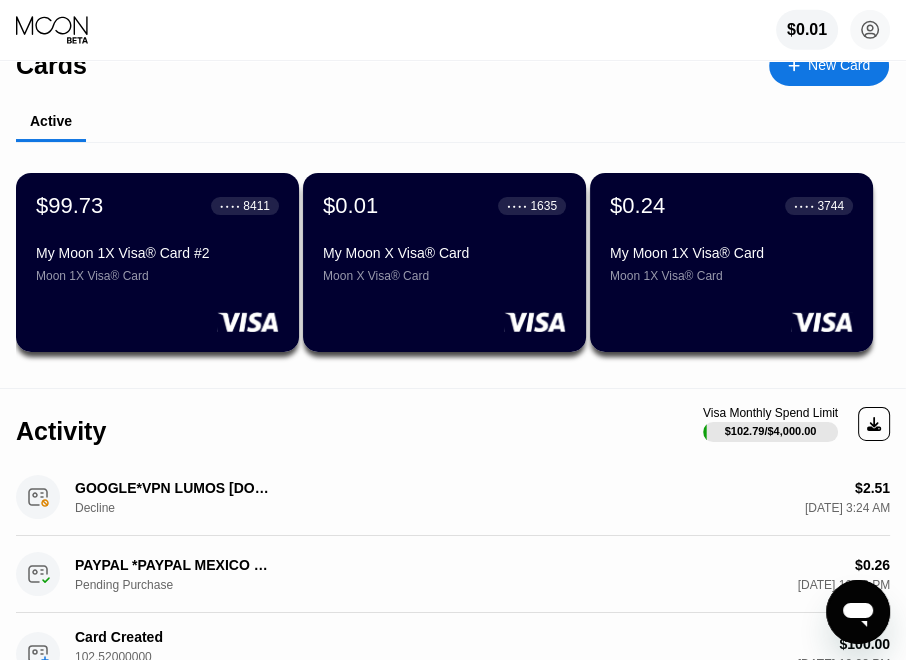scroll, scrollTop: 0, scrollLeft: 0, axis: both 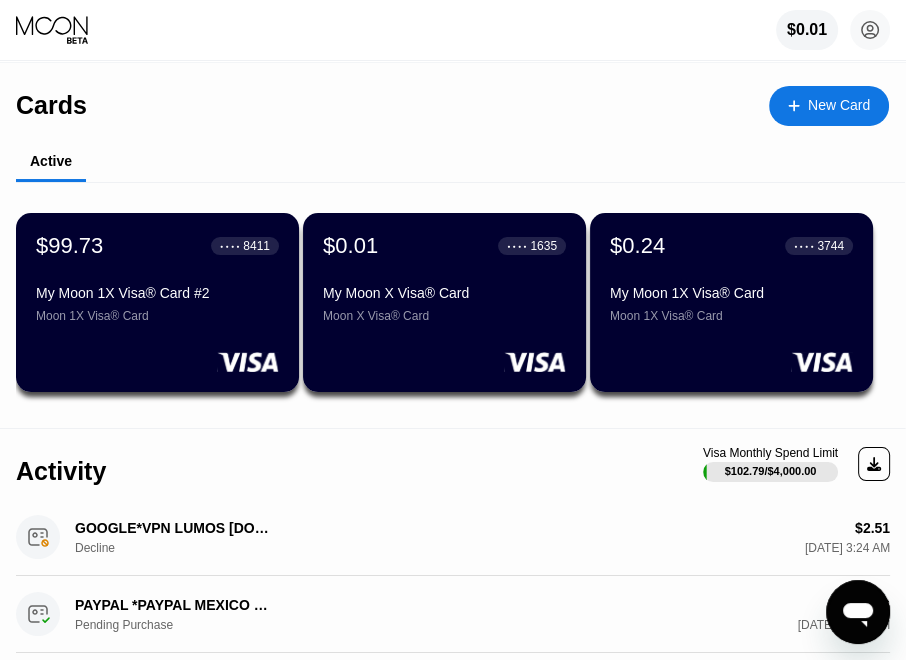 click on "My Moon 1X Visa® Card #2 Moon 1X Visa® Card" at bounding box center [157, 304] 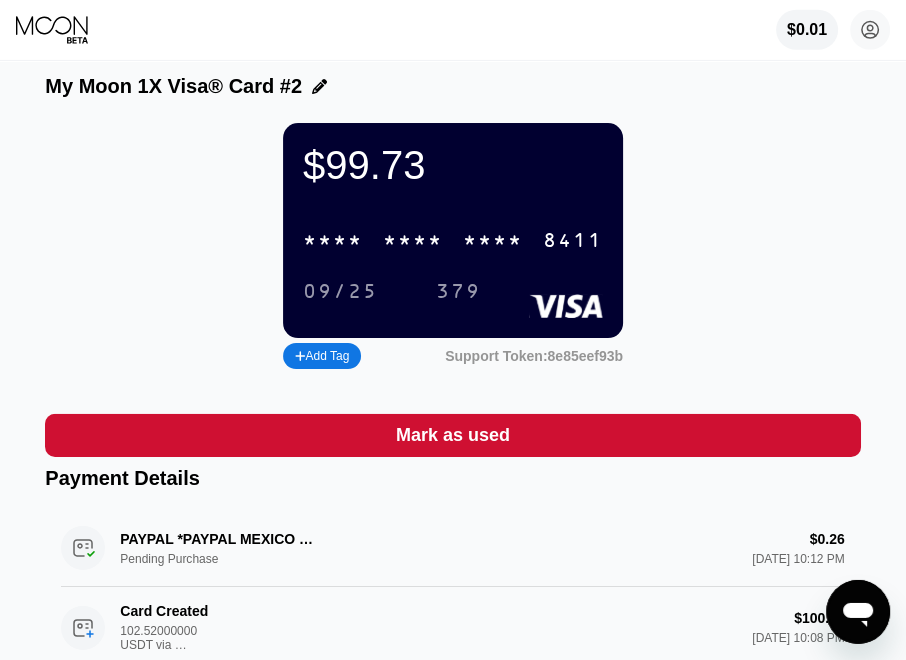 scroll, scrollTop: 0, scrollLeft: 0, axis: both 